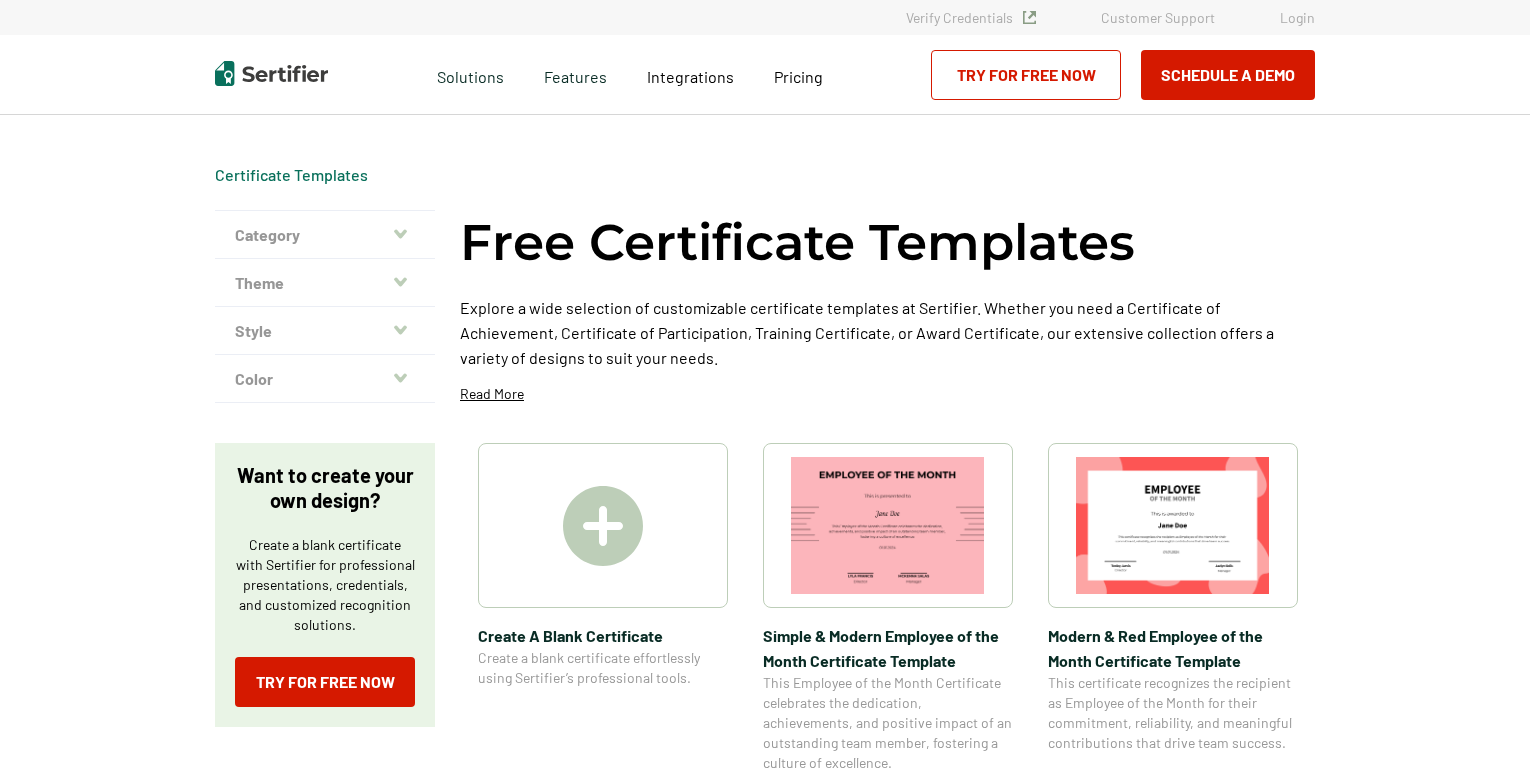 scroll, scrollTop: 0, scrollLeft: 0, axis: both 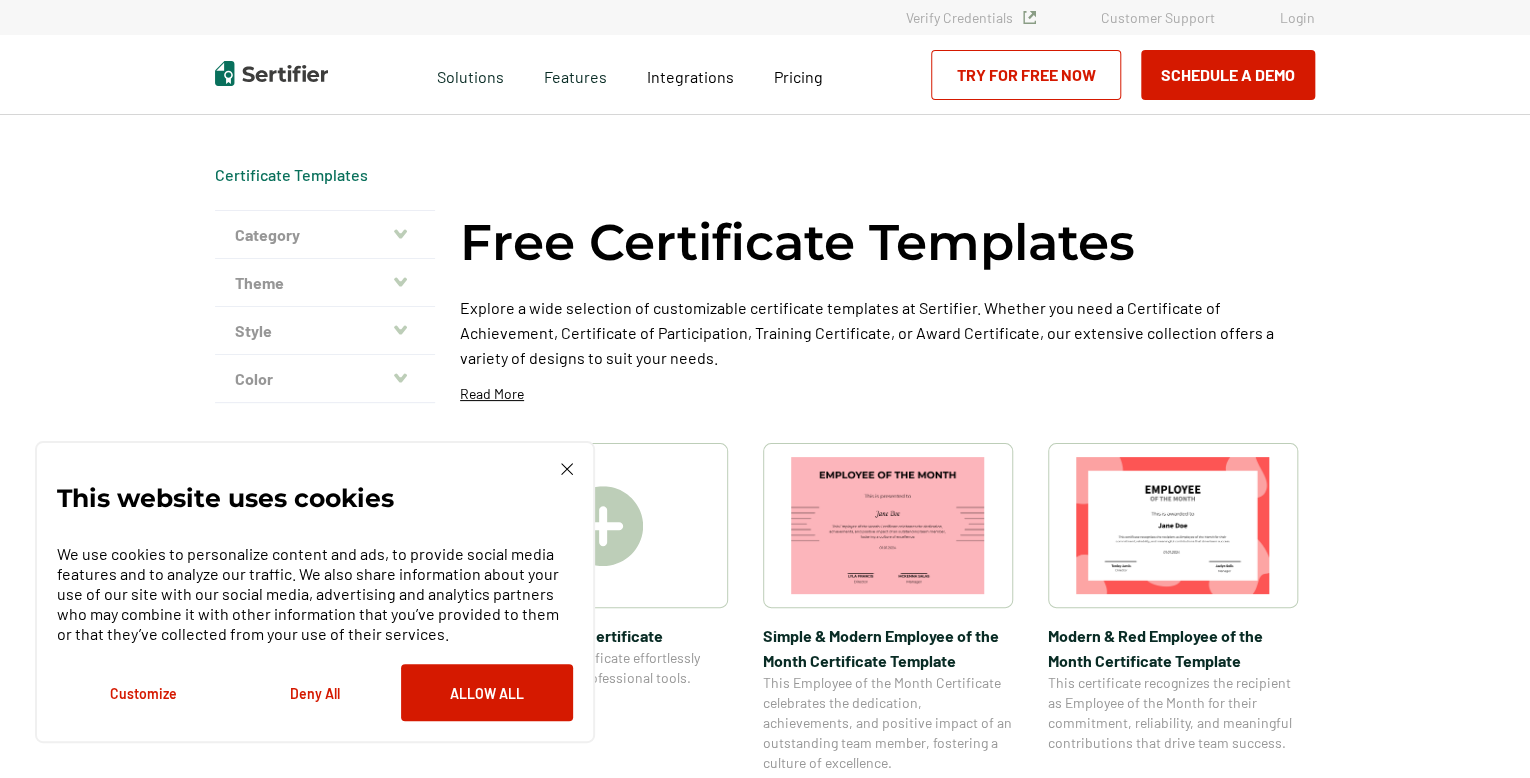 click on "Theme" at bounding box center [325, 283] 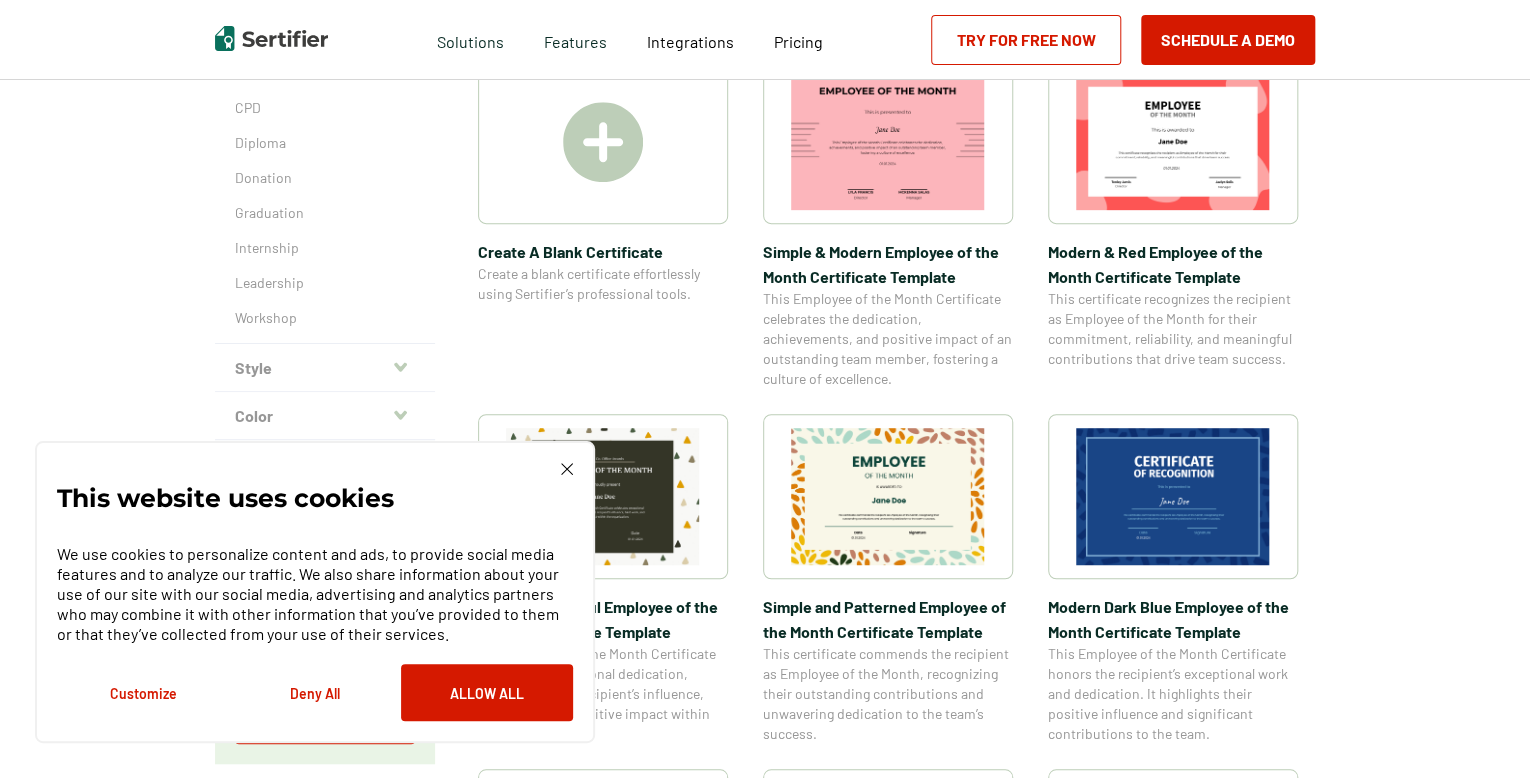 scroll, scrollTop: 387, scrollLeft: 0, axis: vertical 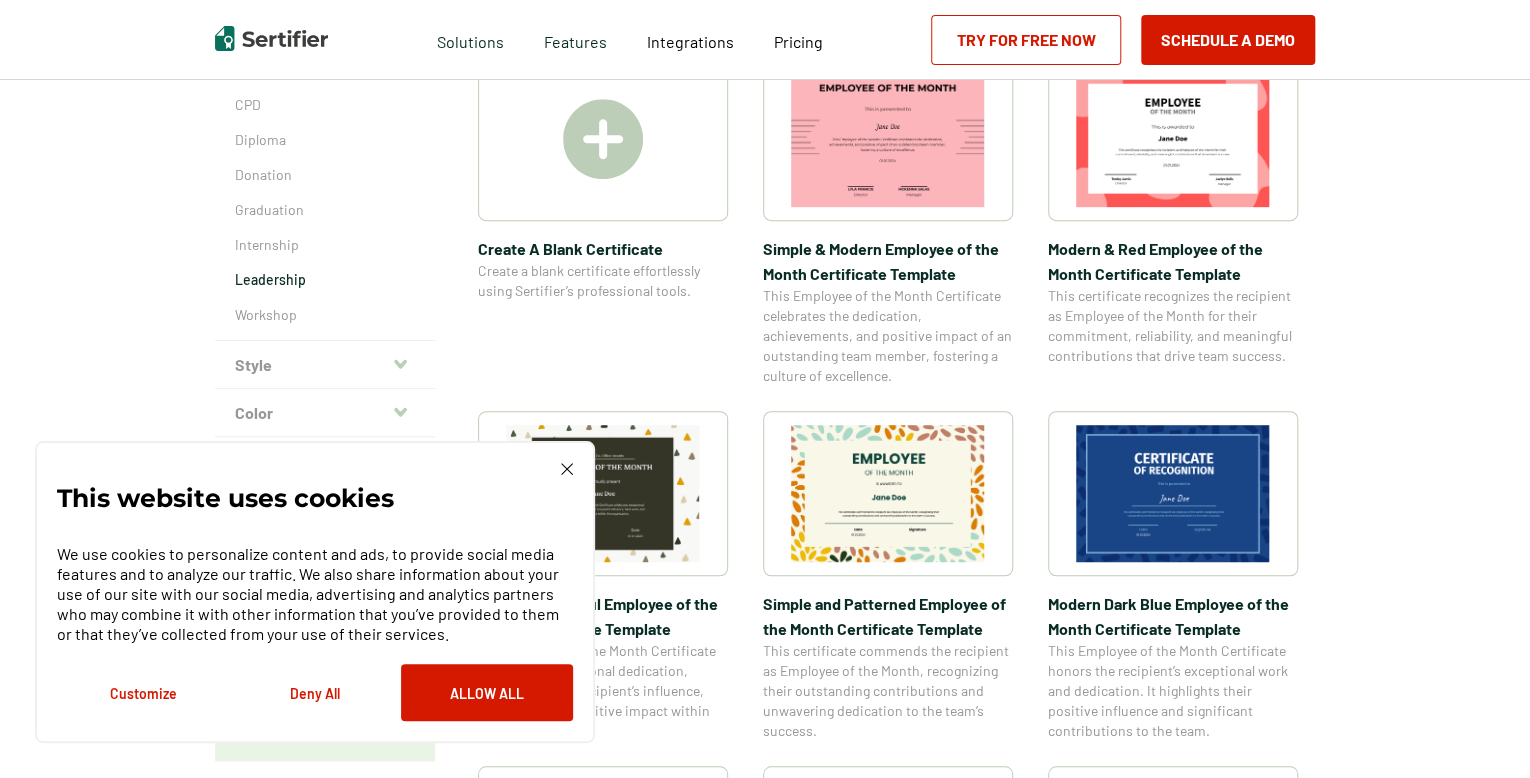 click on "Leadership" at bounding box center (325, 280) 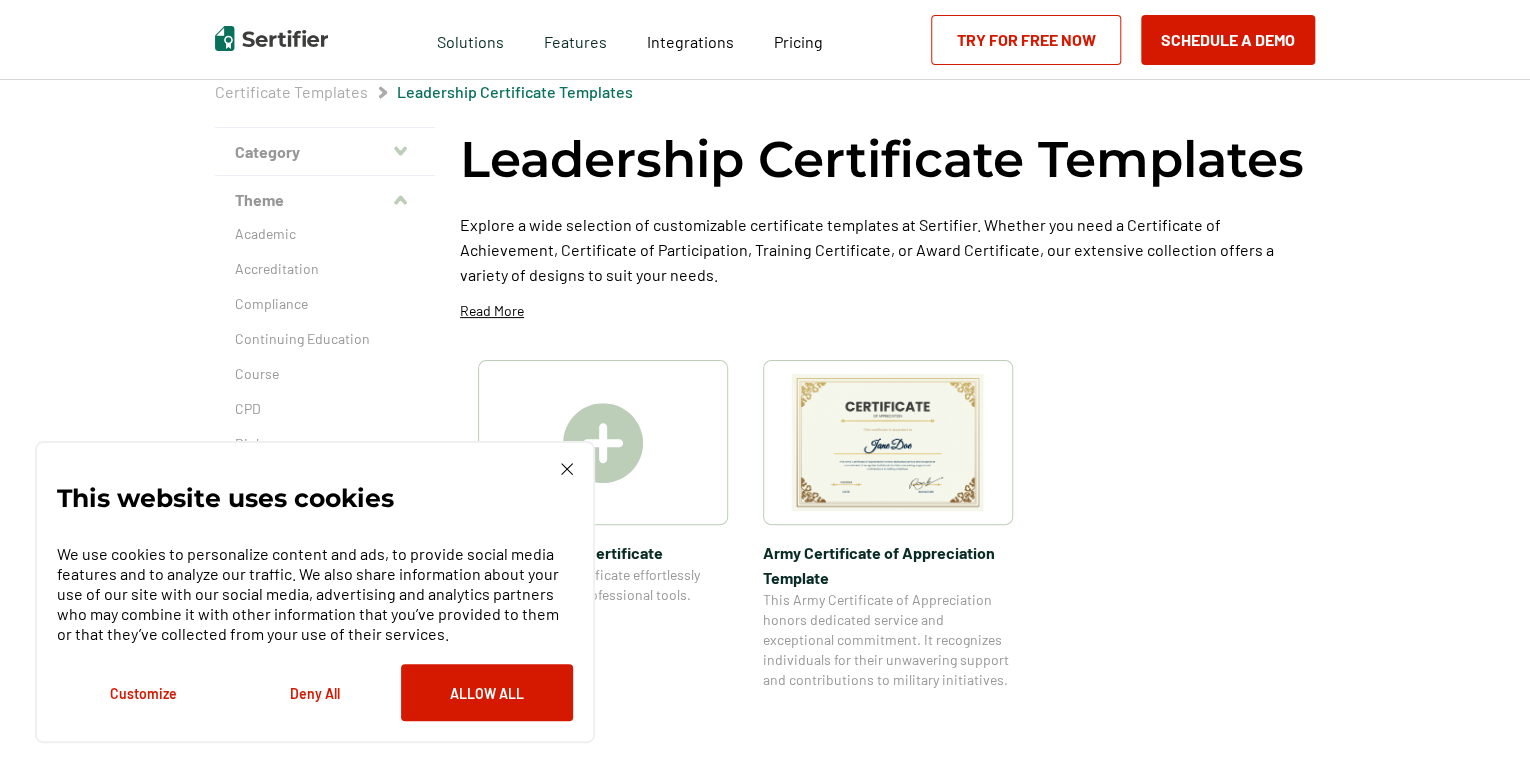scroll, scrollTop: 93, scrollLeft: 0, axis: vertical 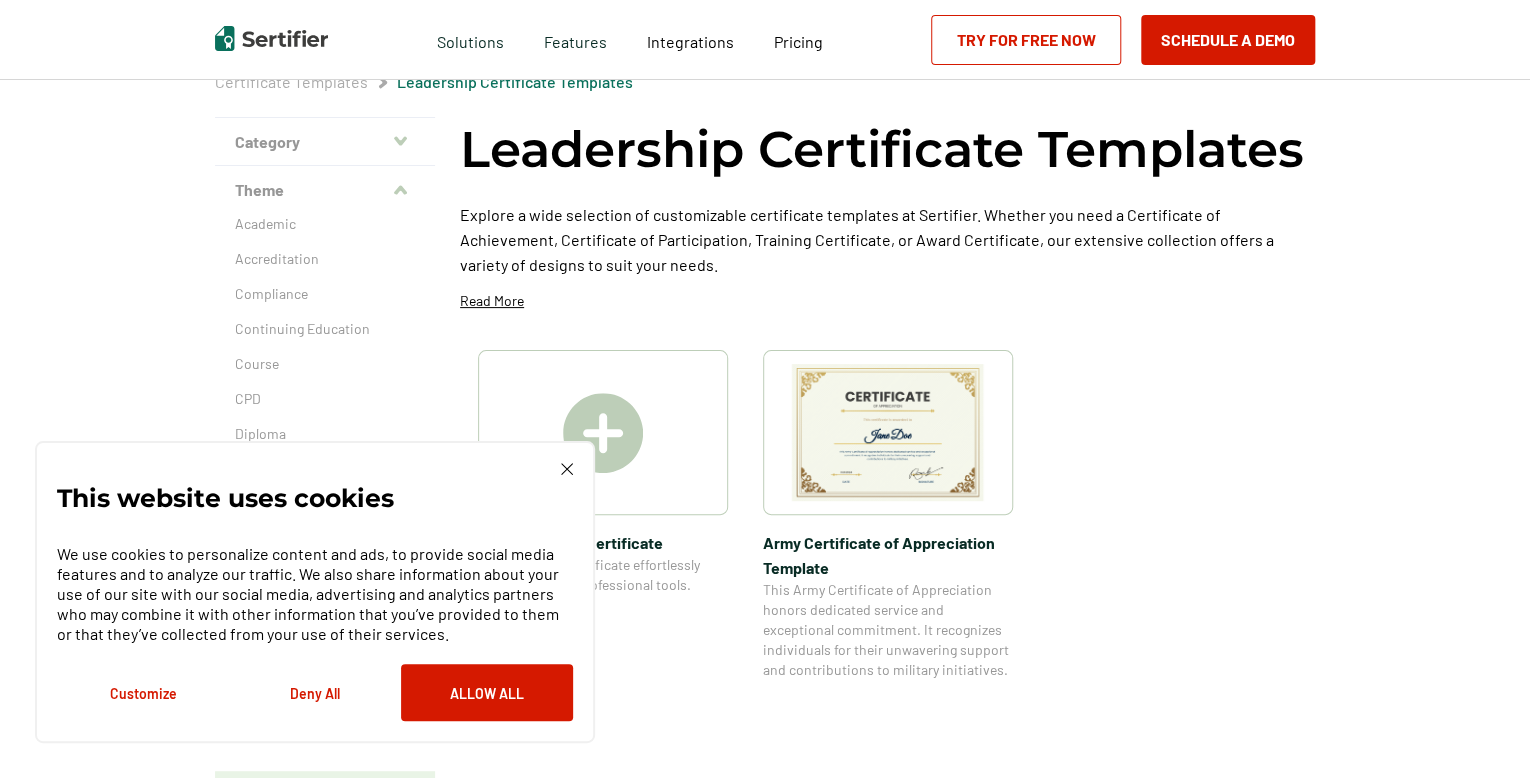 click 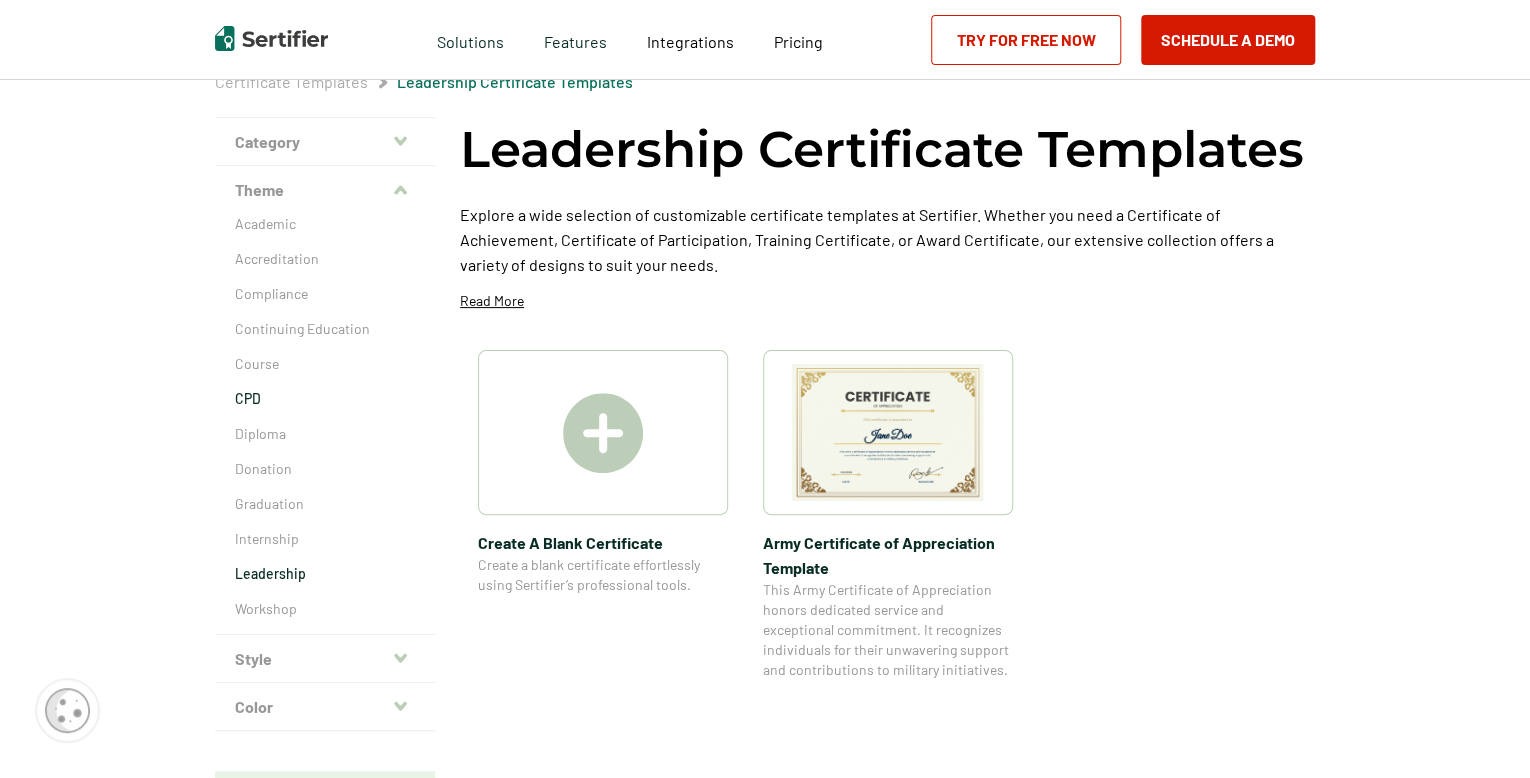 scroll, scrollTop: 0, scrollLeft: 0, axis: both 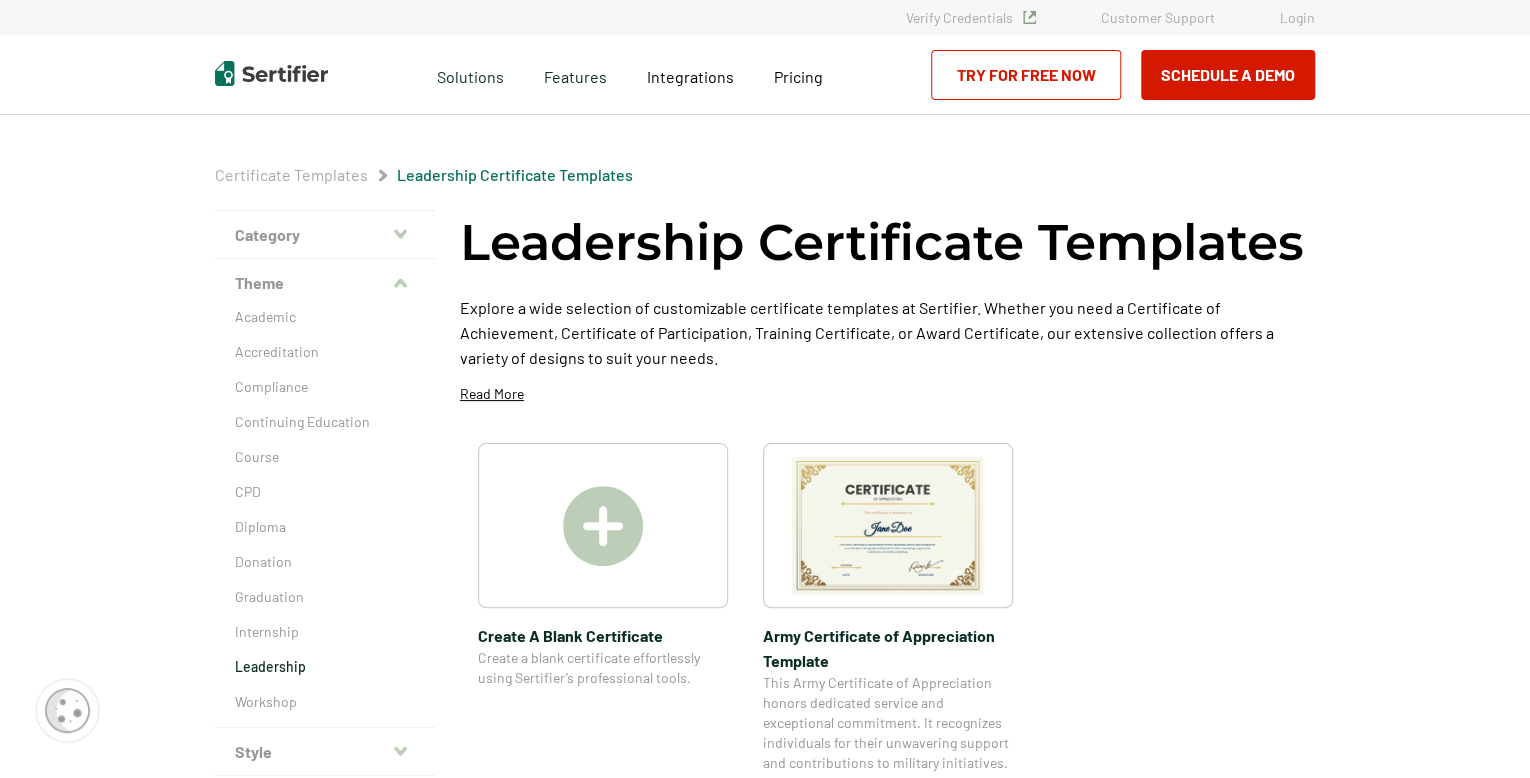 click 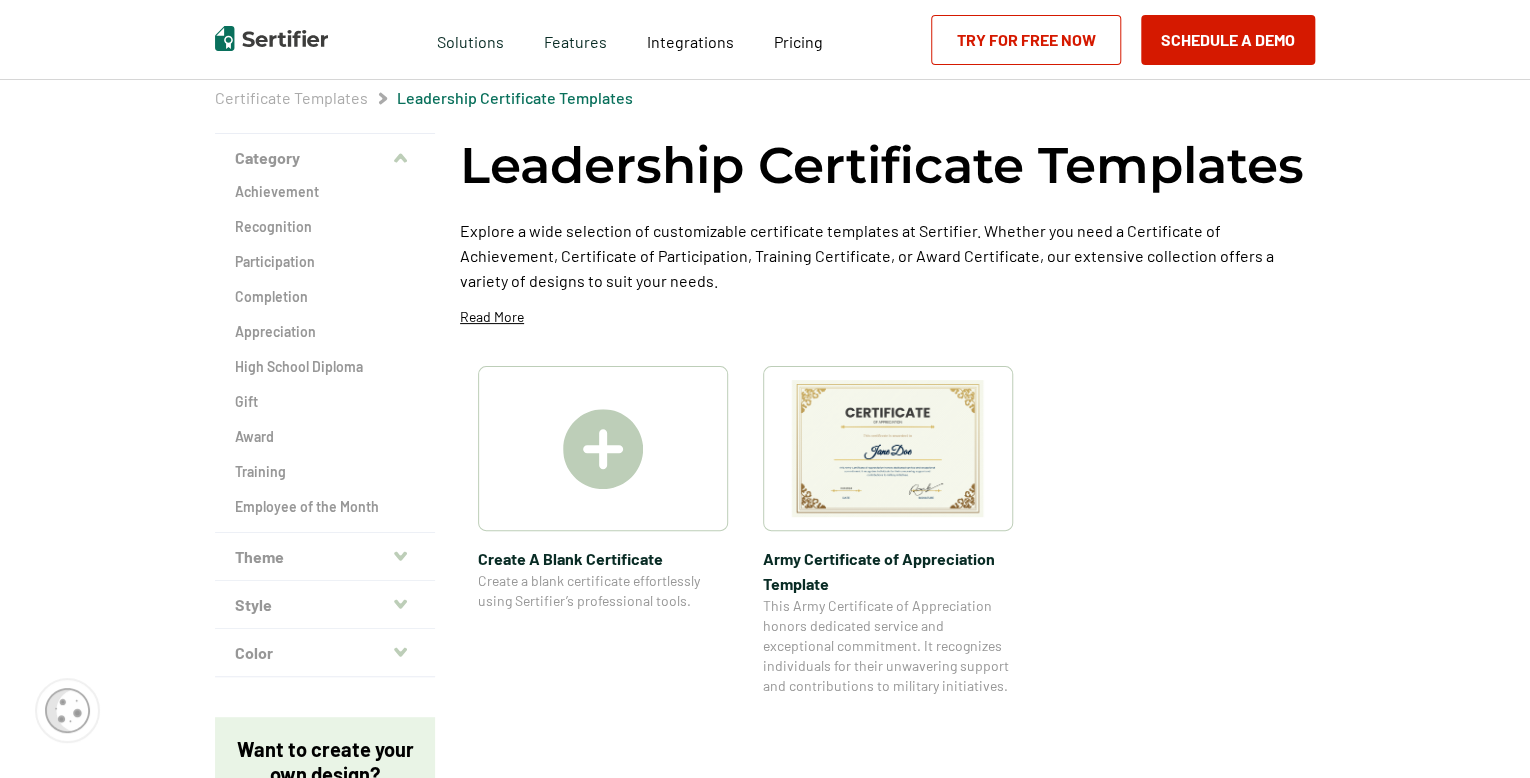 scroll, scrollTop: 78, scrollLeft: 0, axis: vertical 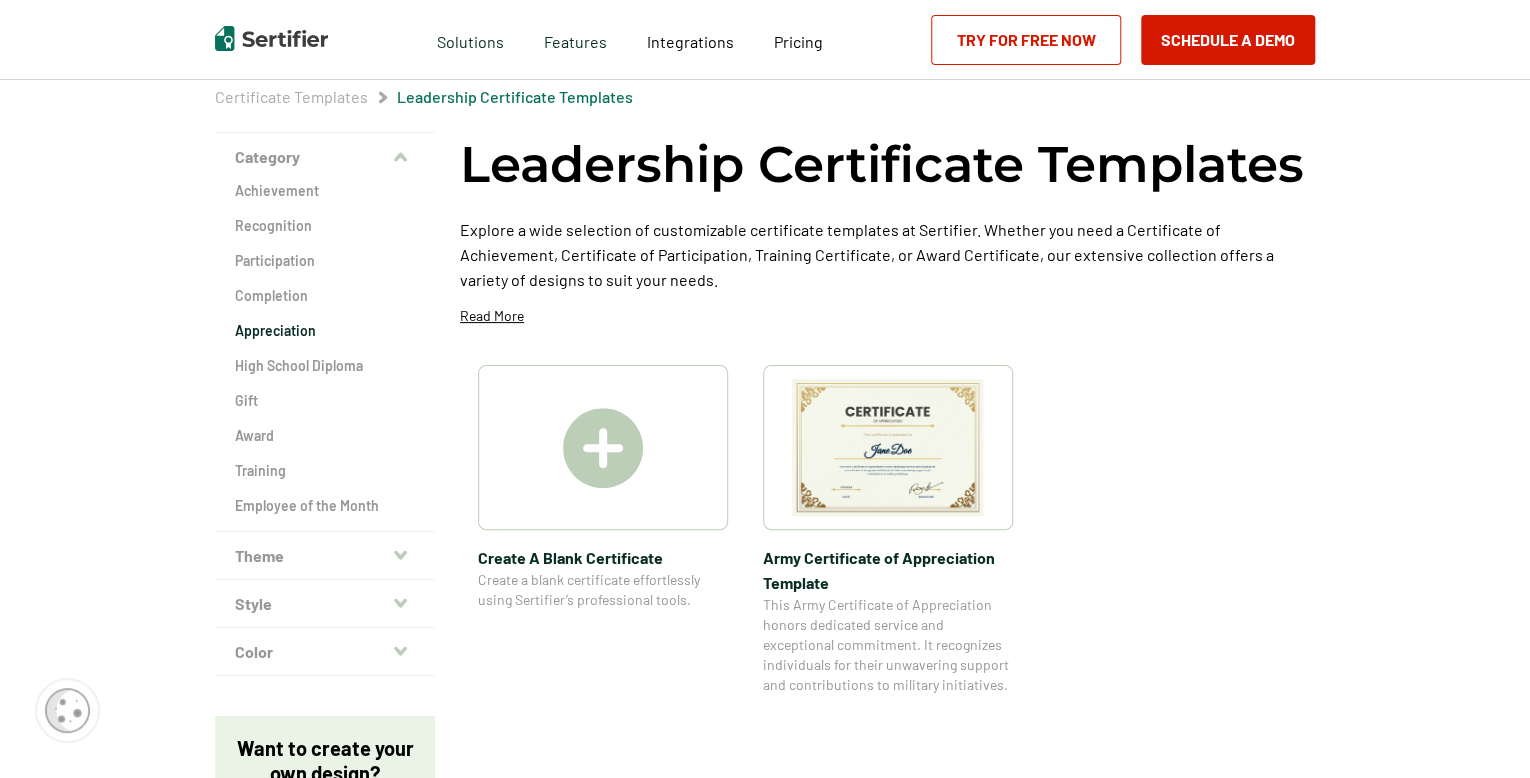 click on "Appreciation" at bounding box center [325, 331] 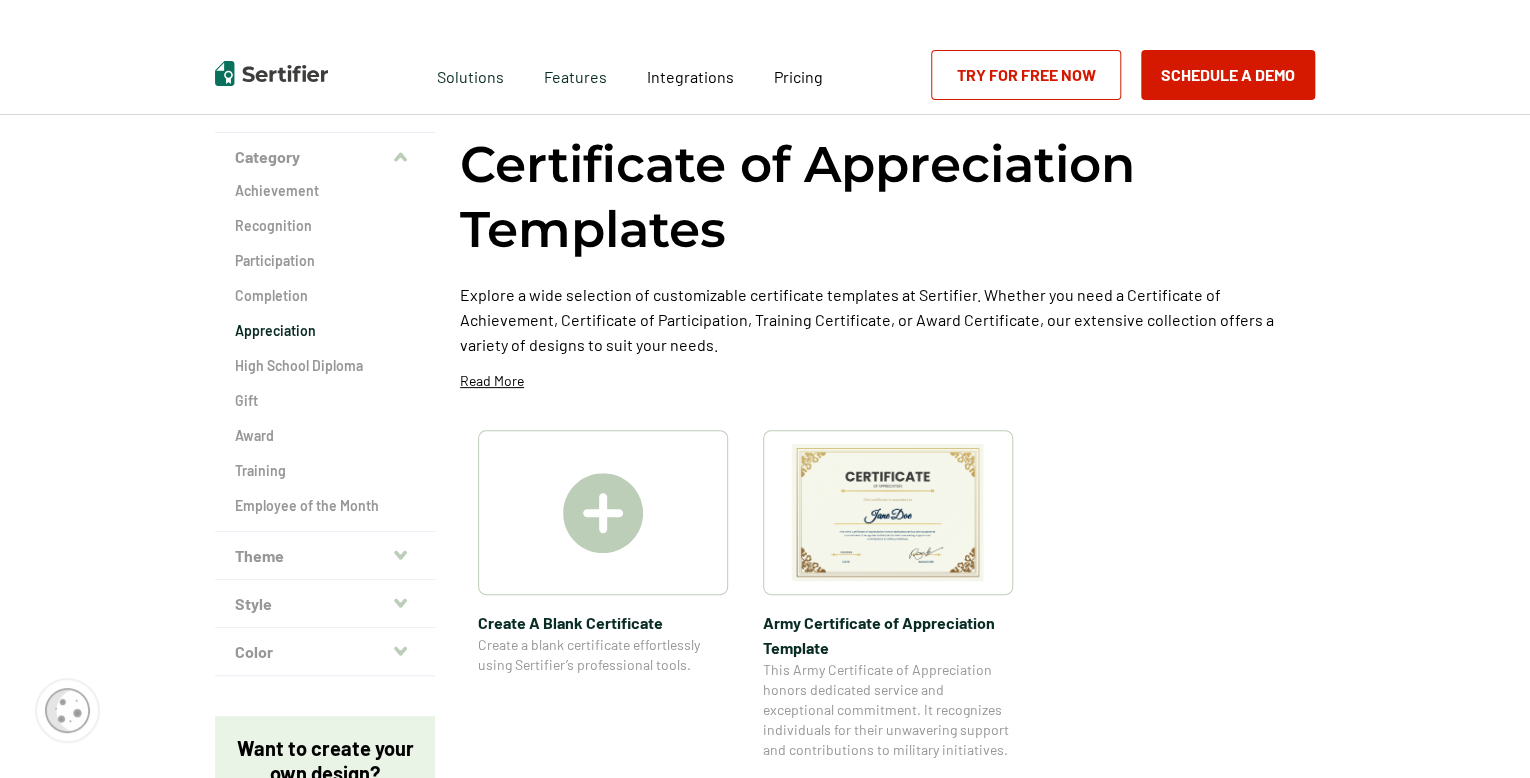 scroll, scrollTop: 0, scrollLeft: 0, axis: both 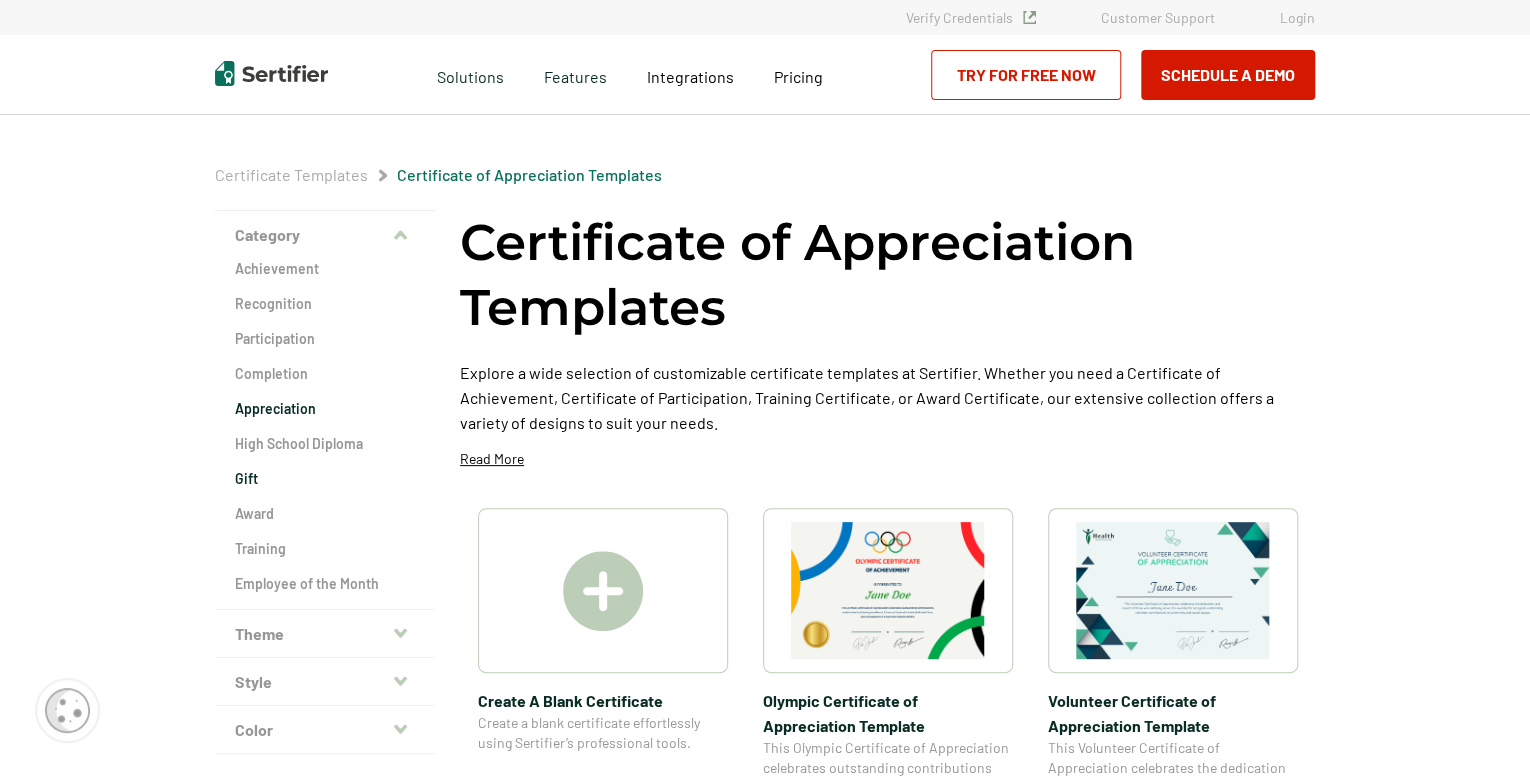 click on "Gift" at bounding box center [325, 479] 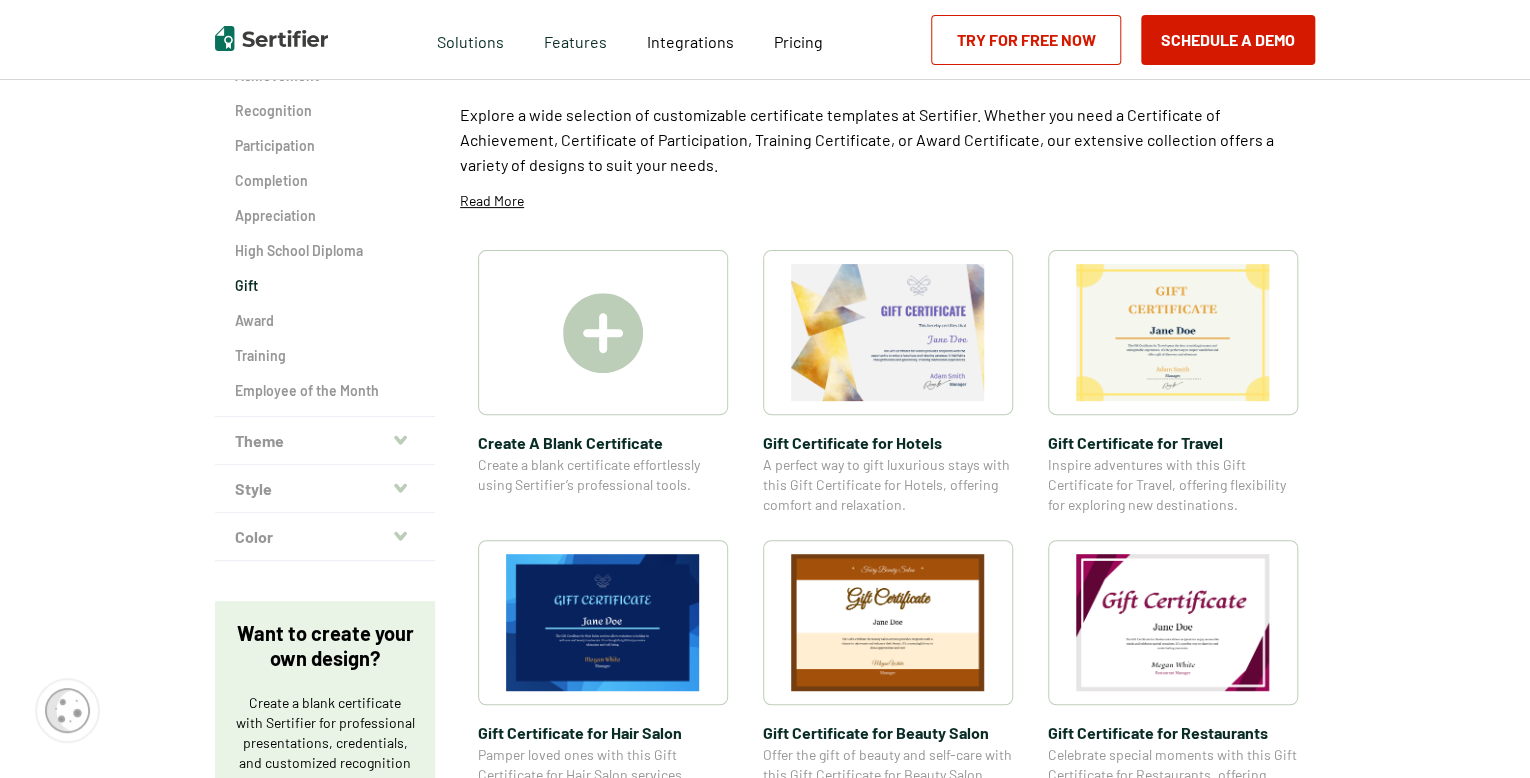 scroll, scrollTop: 189, scrollLeft: 0, axis: vertical 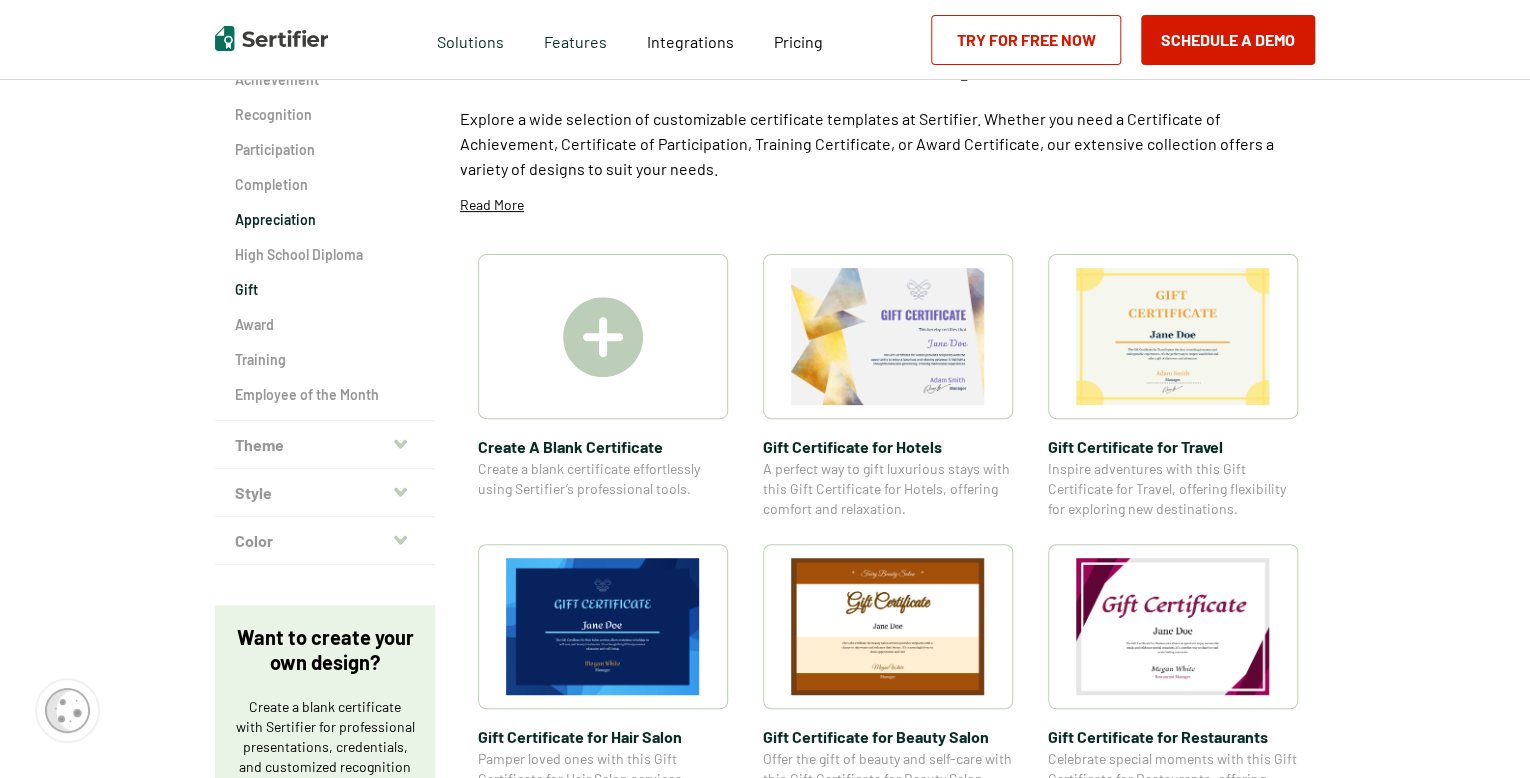click on "Appreciation" at bounding box center [325, 220] 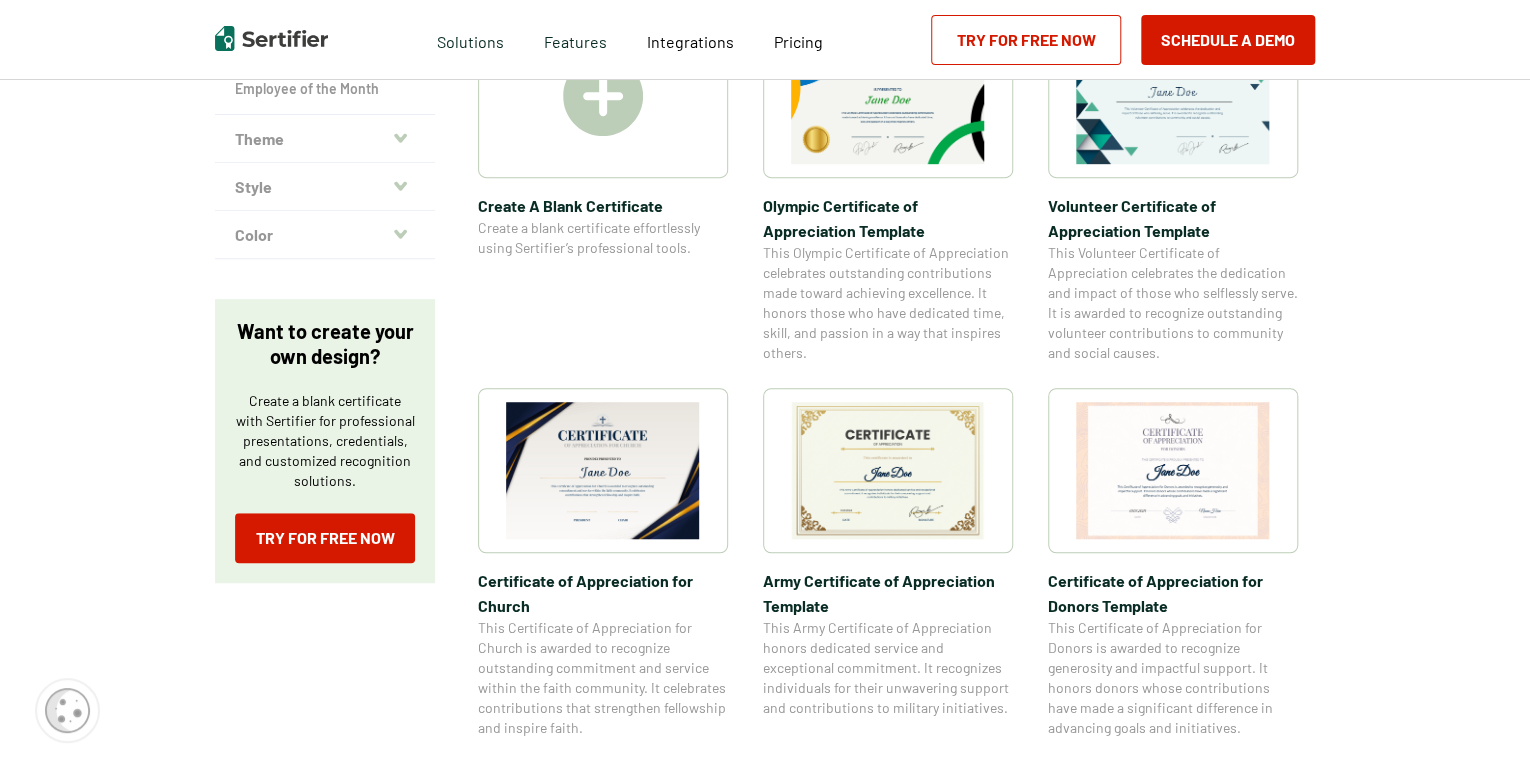 scroll, scrollTop: 496, scrollLeft: 0, axis: vertical 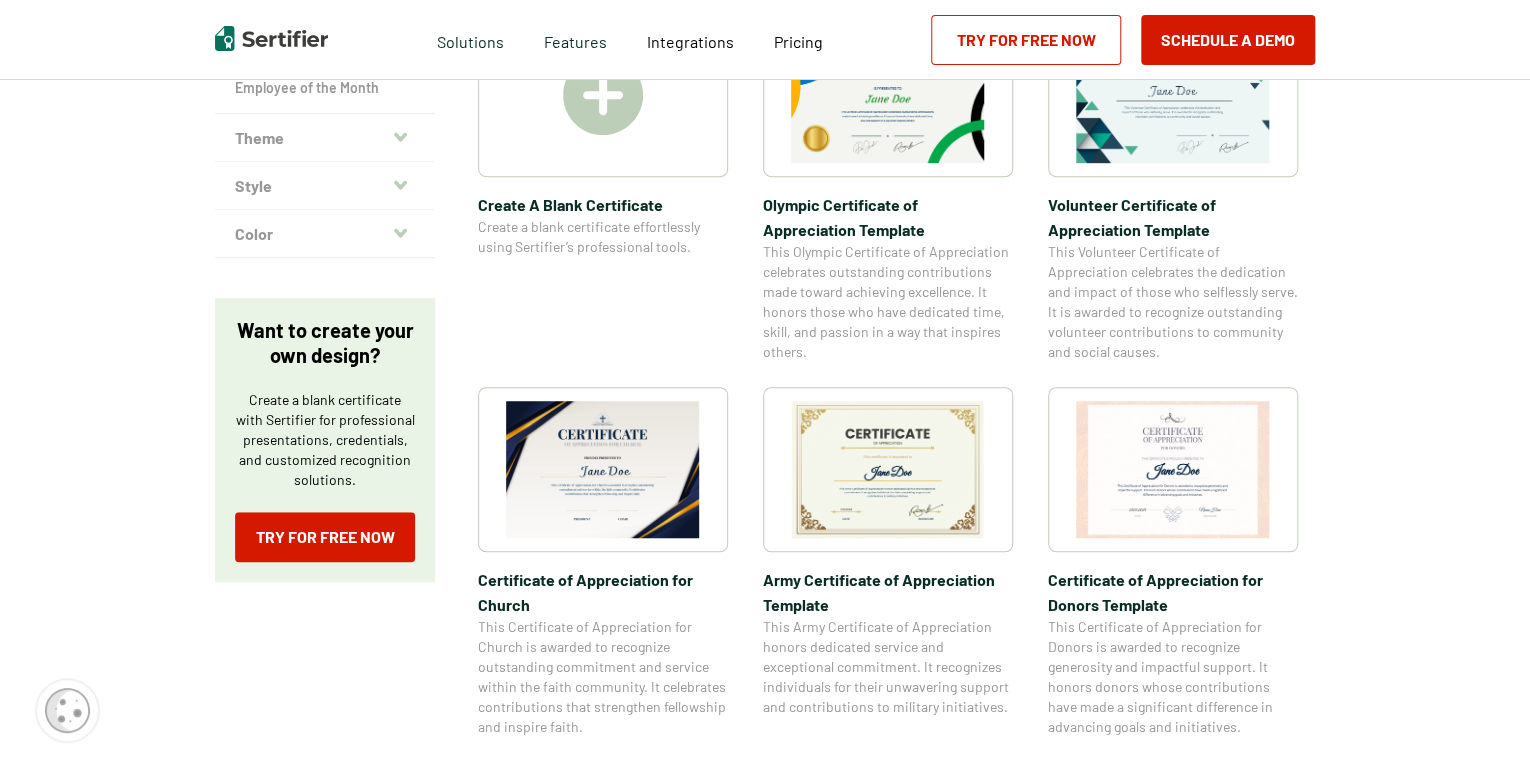 click at bounding box center (603, 469) 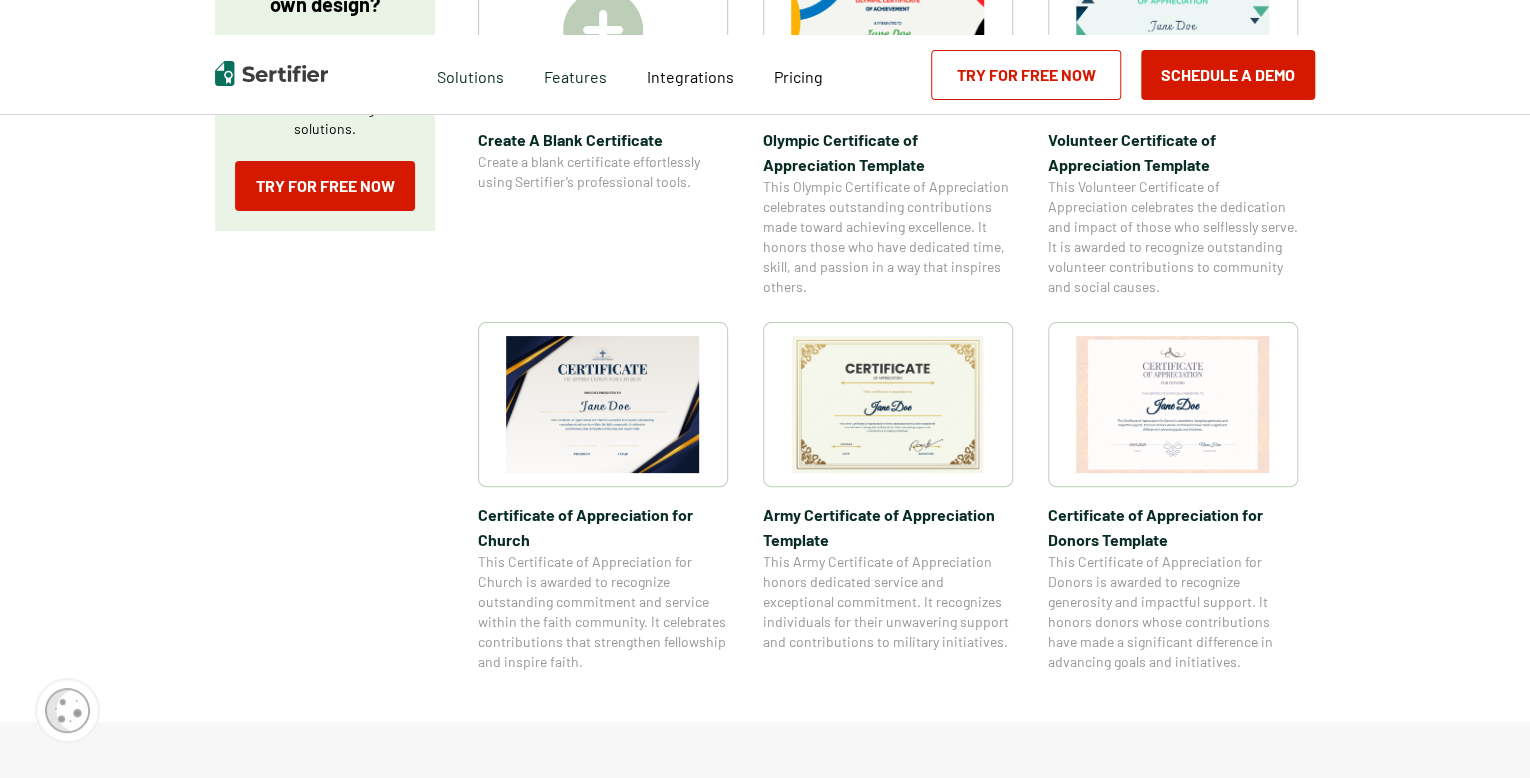 scroll, scrollTop: 0, scrollLeft: 0, axis: both 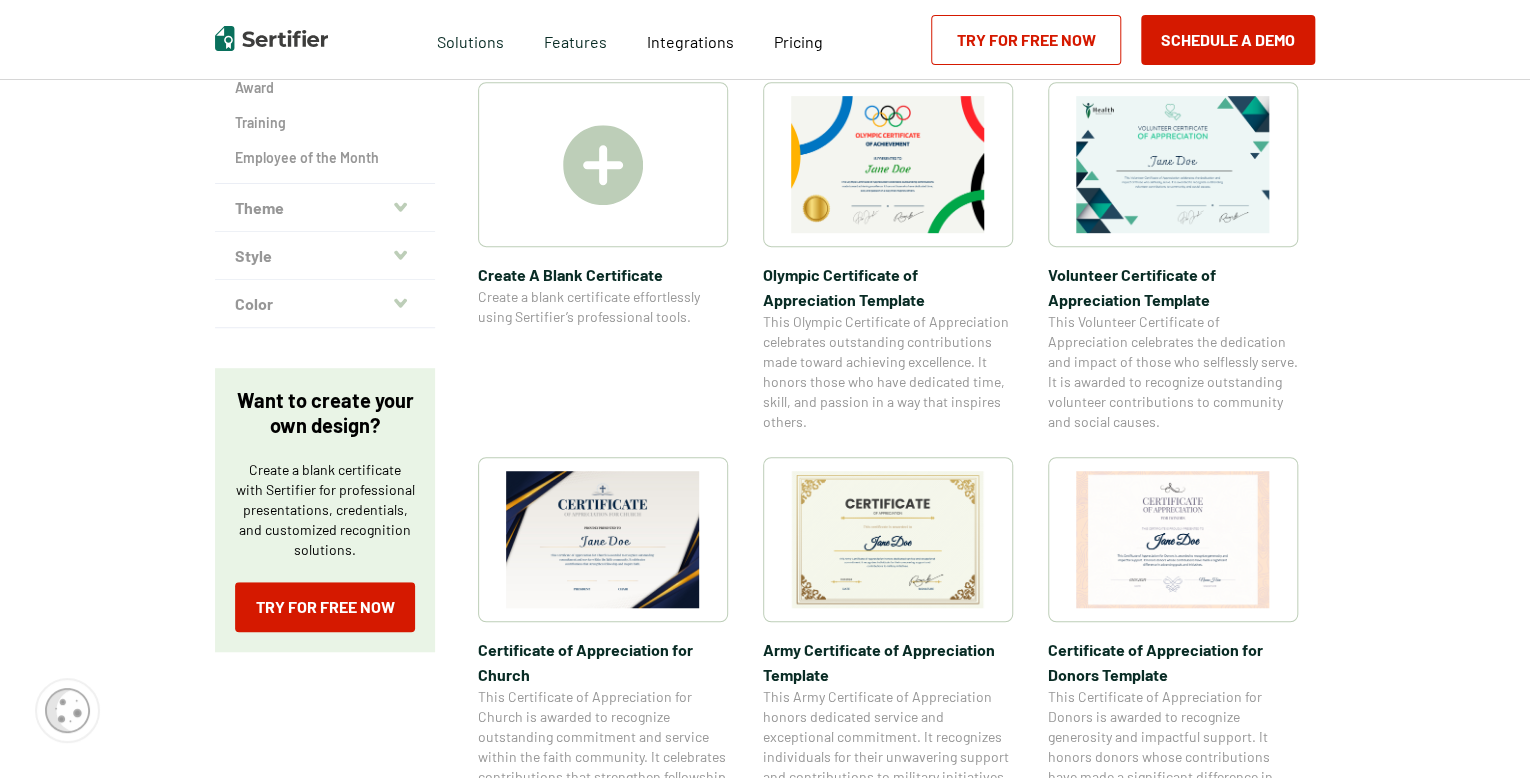 click at bounding box center [603, 165] 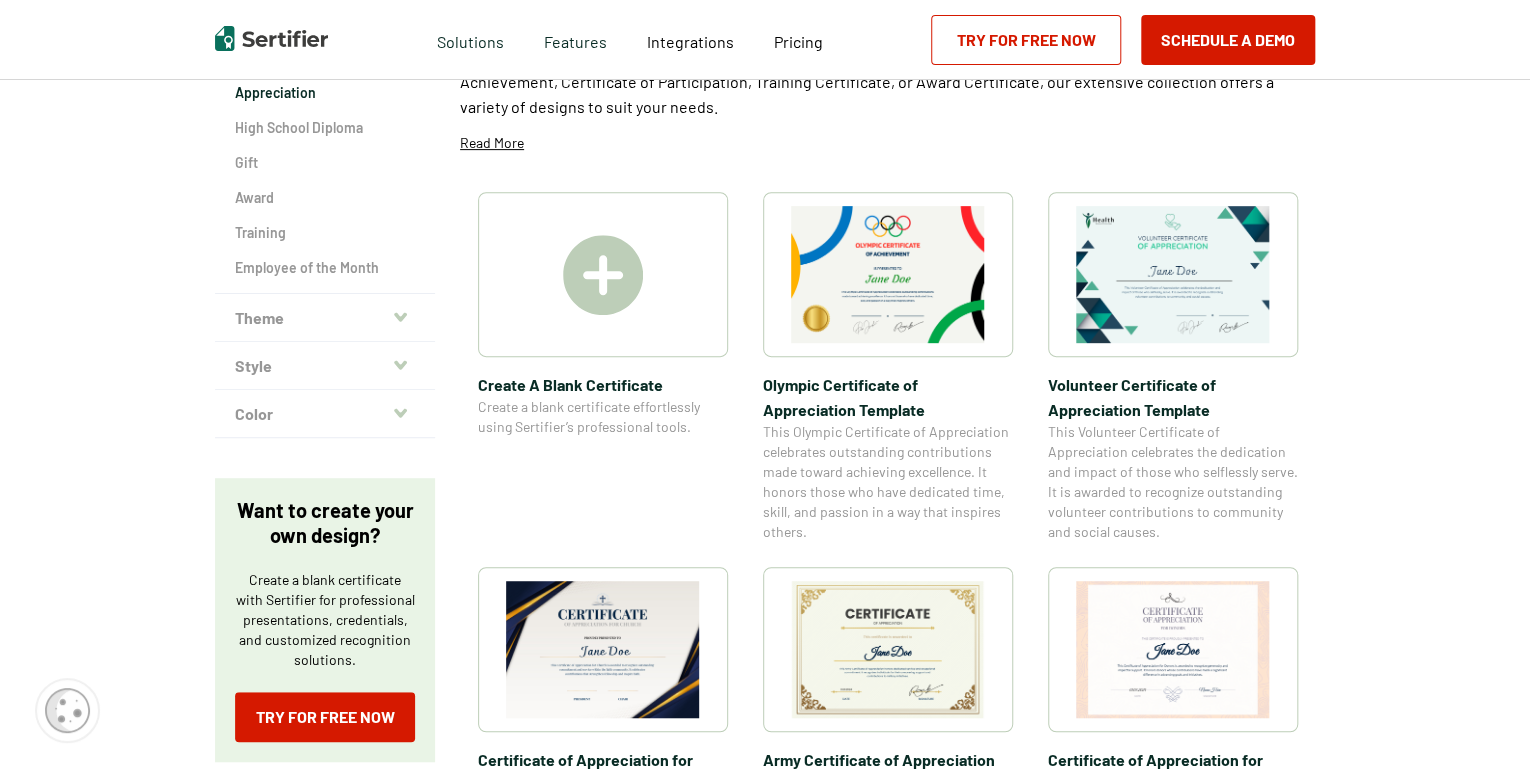 scroll, scrollTop: 309, scrollLeft: 0, axis: vertical 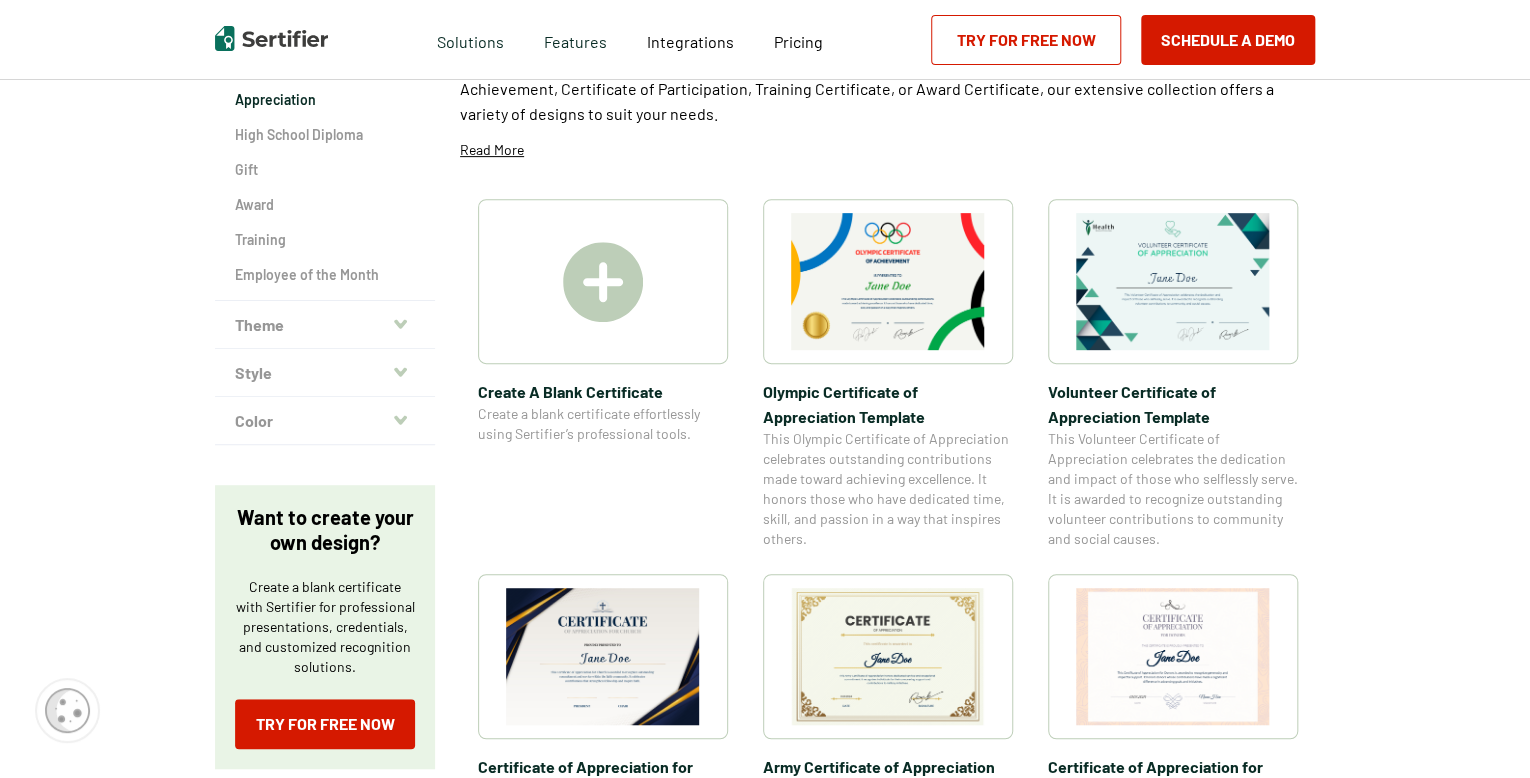 click 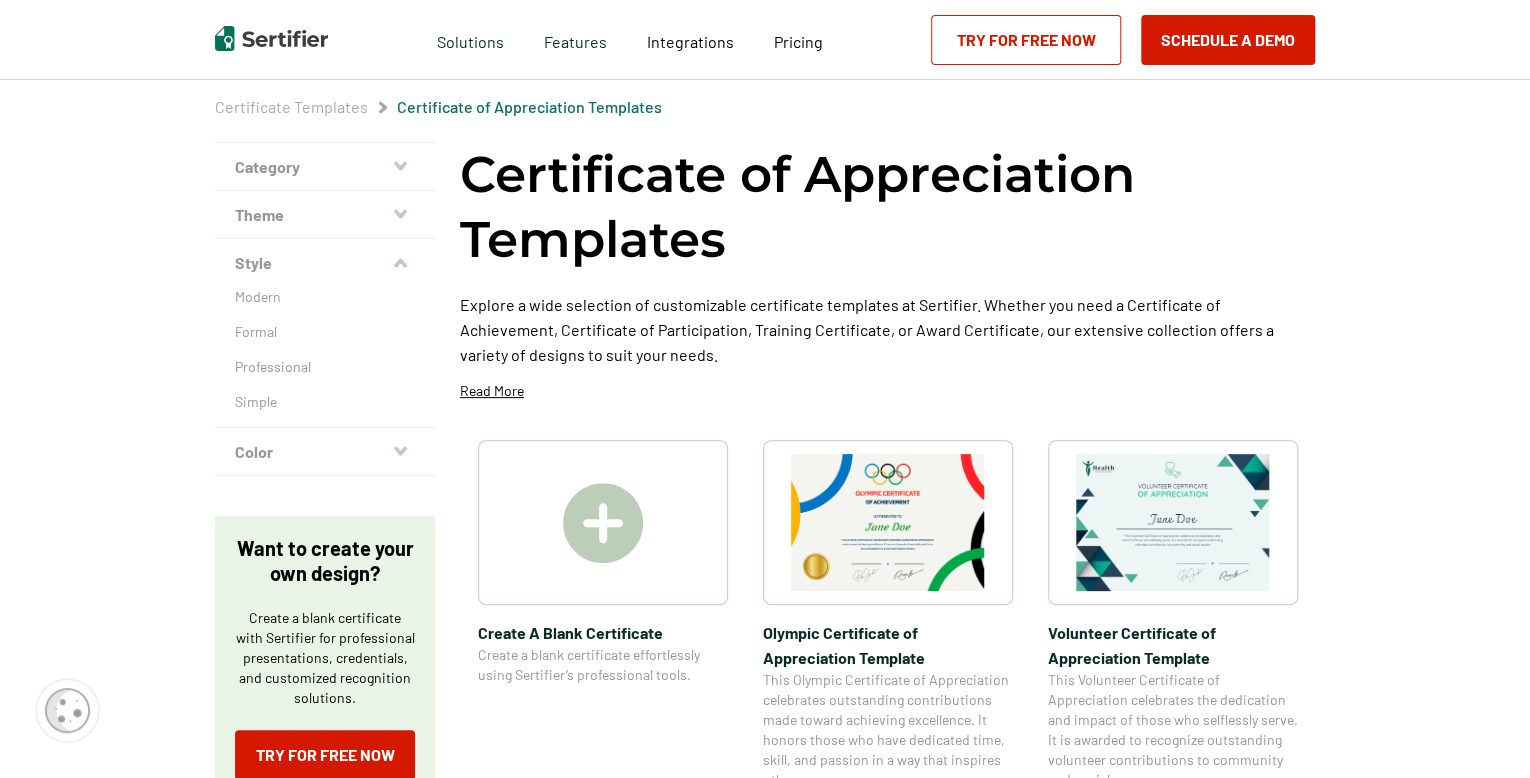 scroll, scrollTop: 64, scrollLeft: 0, axis: vertical 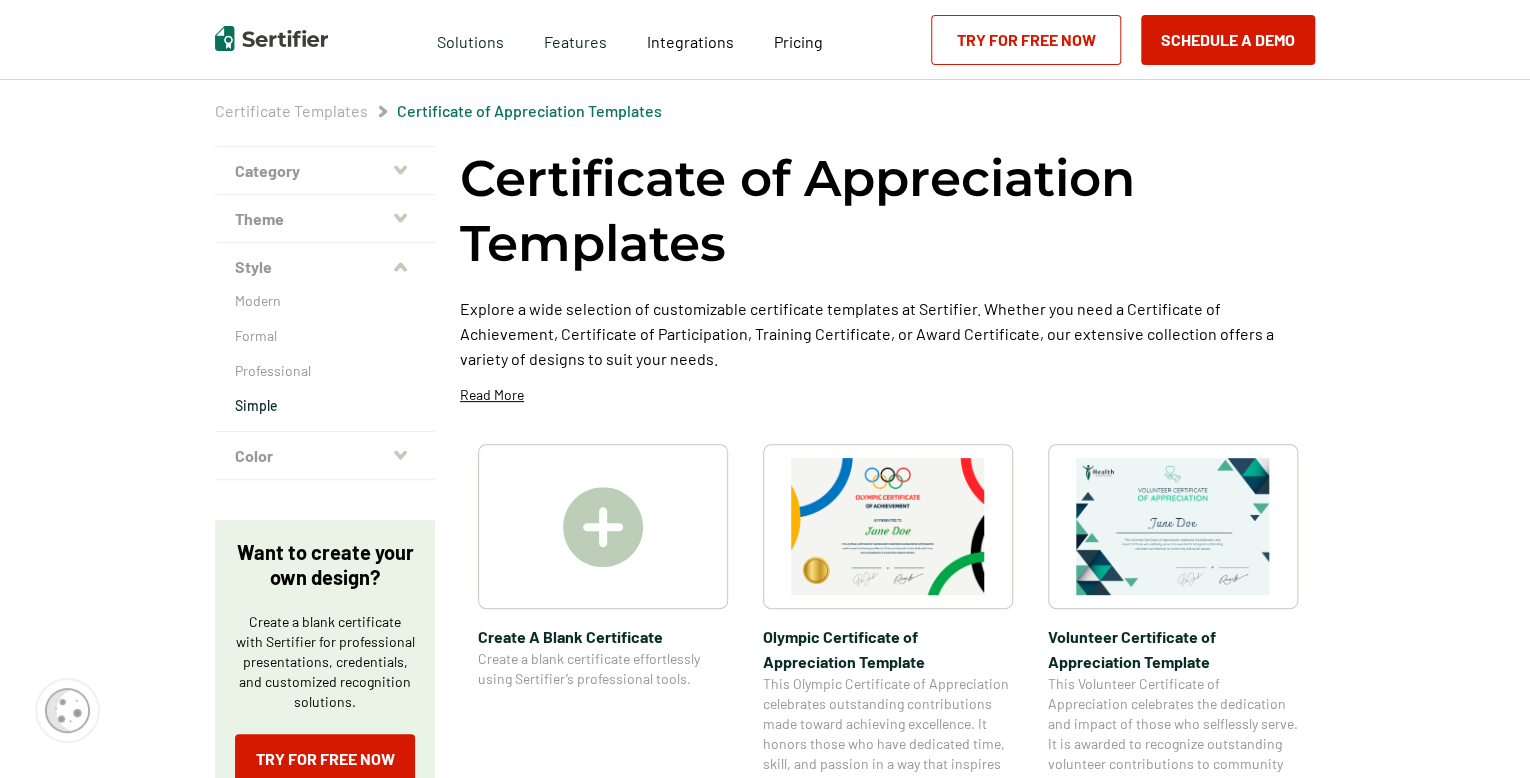 click on "Simple" at bounding box center [325, 406] 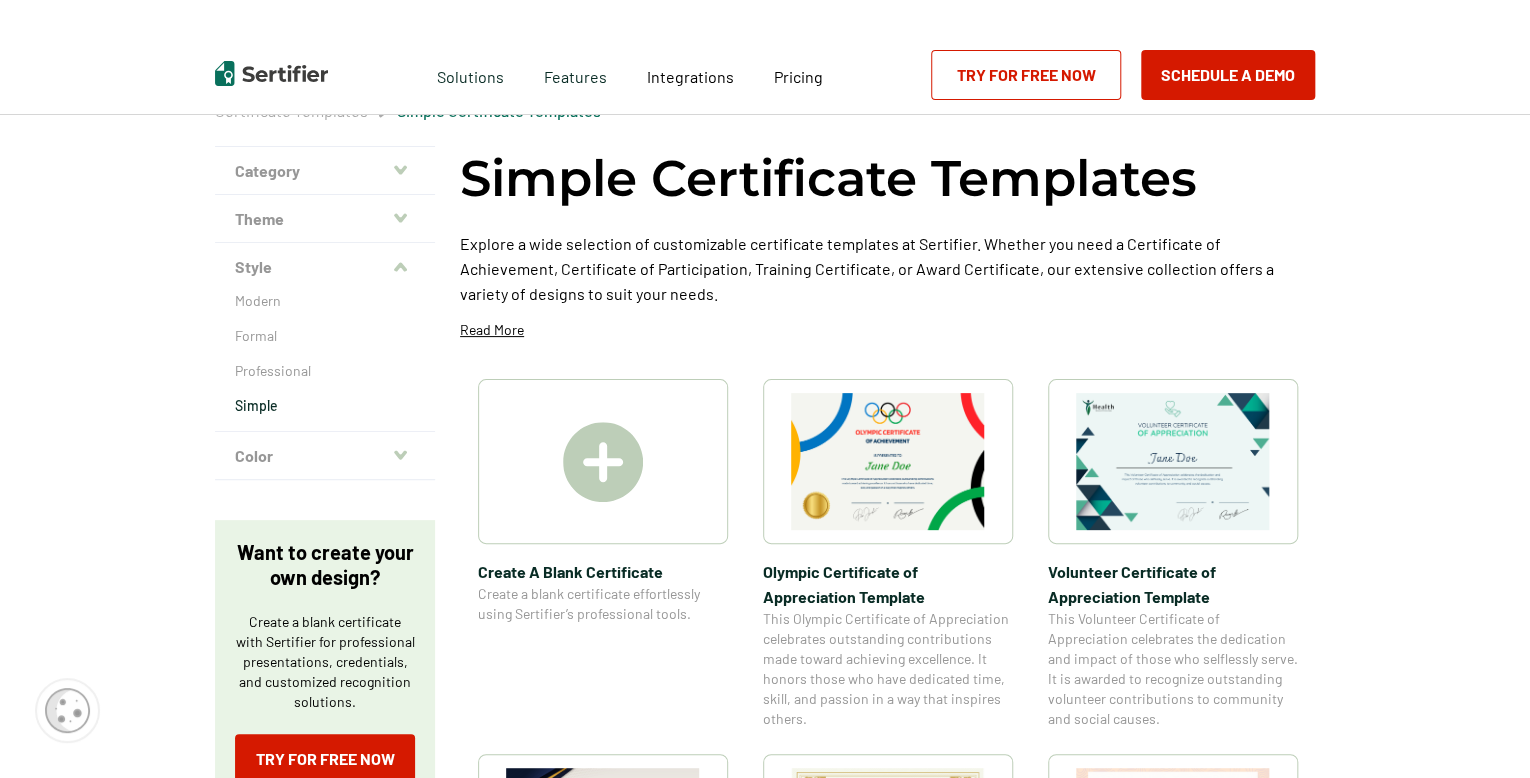 scroll, scrollTop: 0, scrollLeft: 0, axis: both 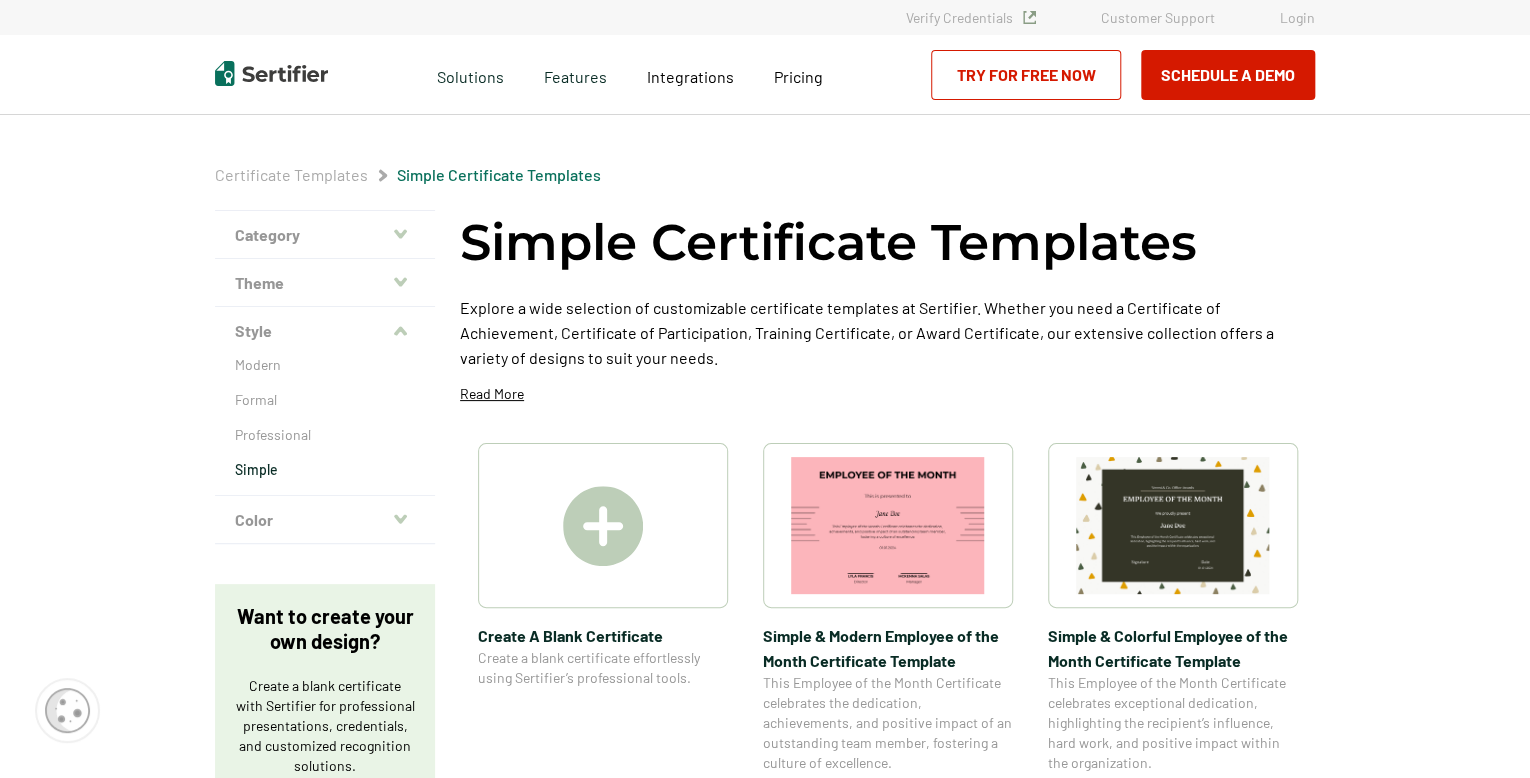 click on "Theme" at bounding box center [325, 283] 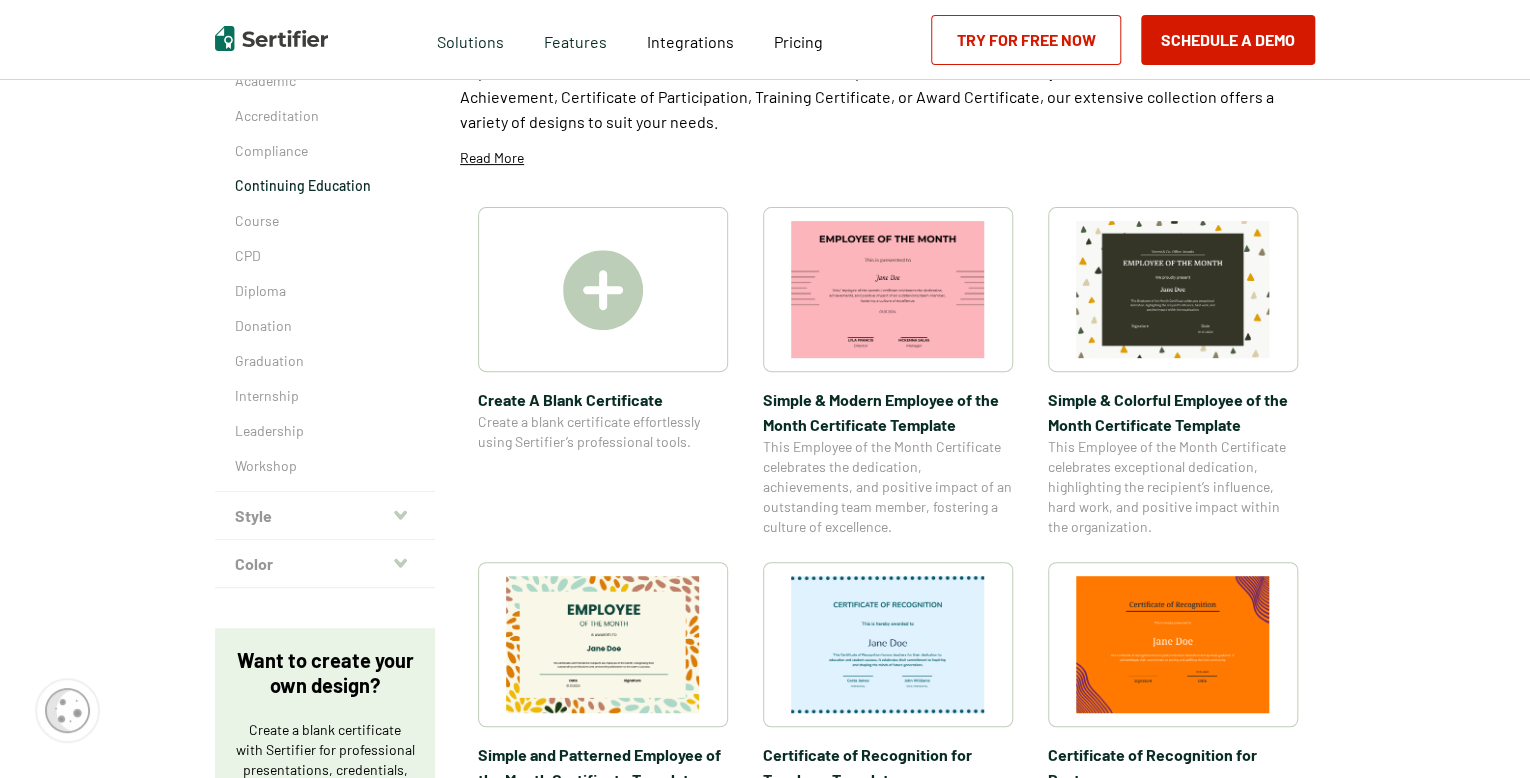 scroll, scrollTop: 237, scrollLeft: 0, axis: vertical 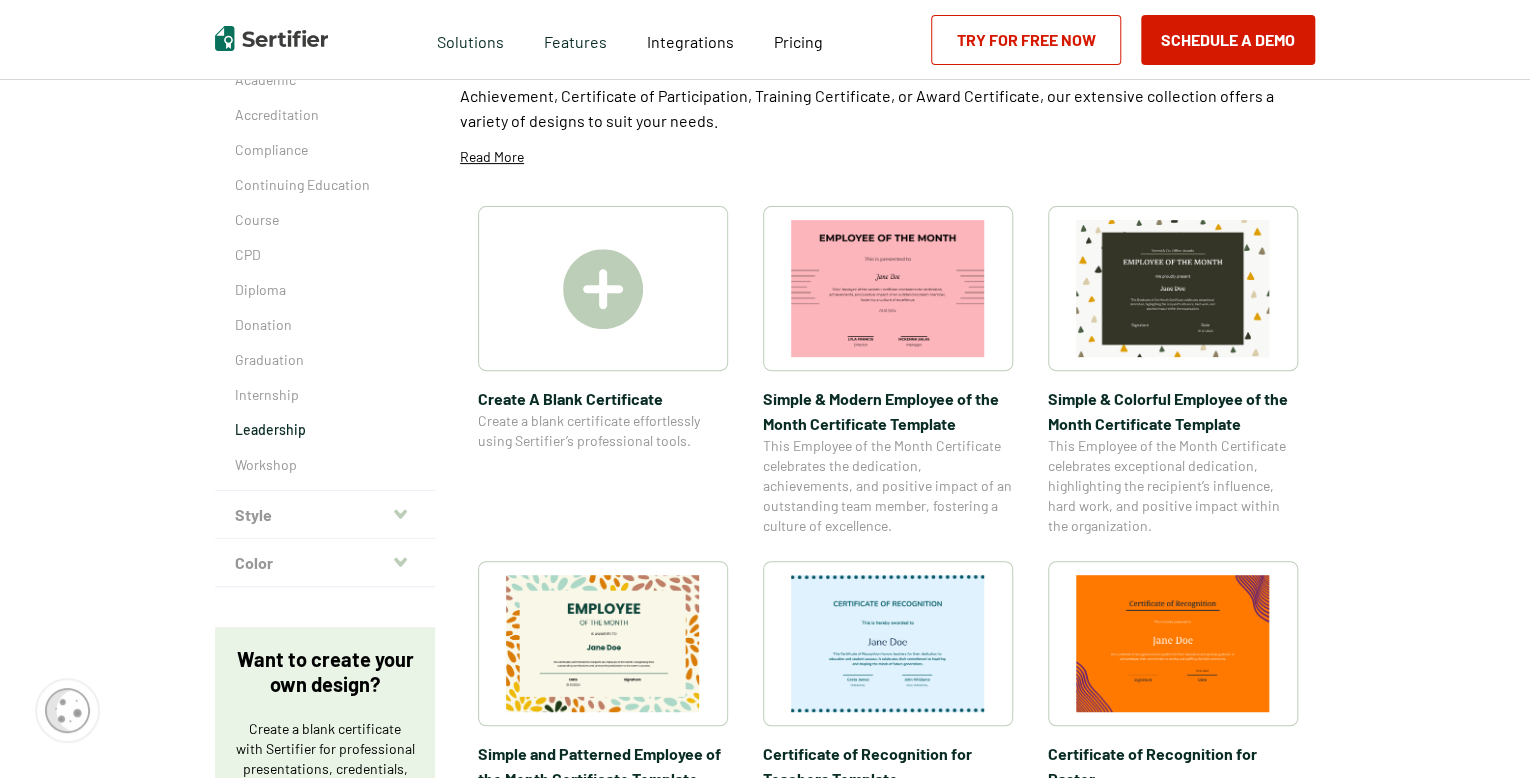 click on "Leadership" at bounding box center [325, 430] 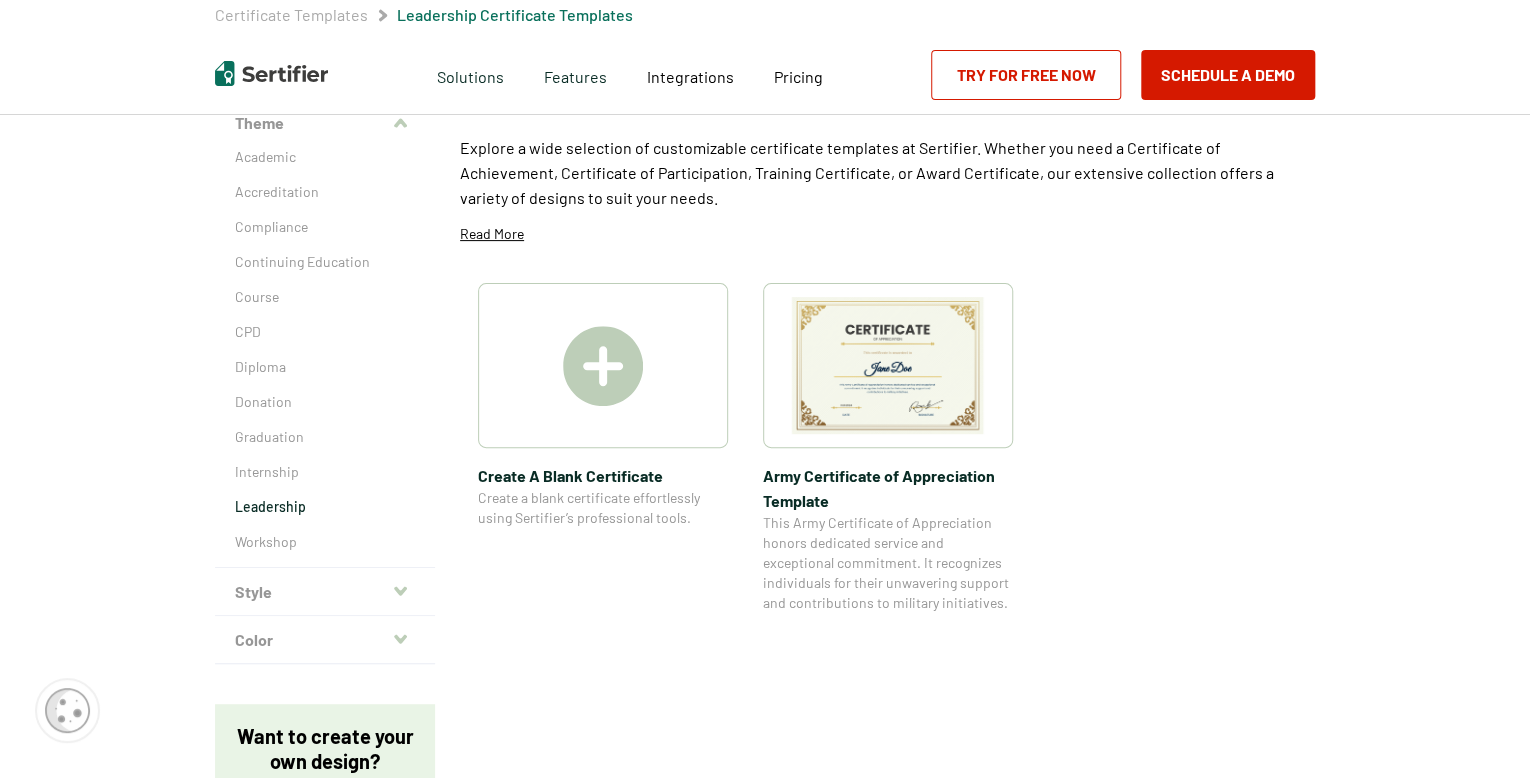 scroll, scrollTop: 0, scrollLeft: 0, axis: both 